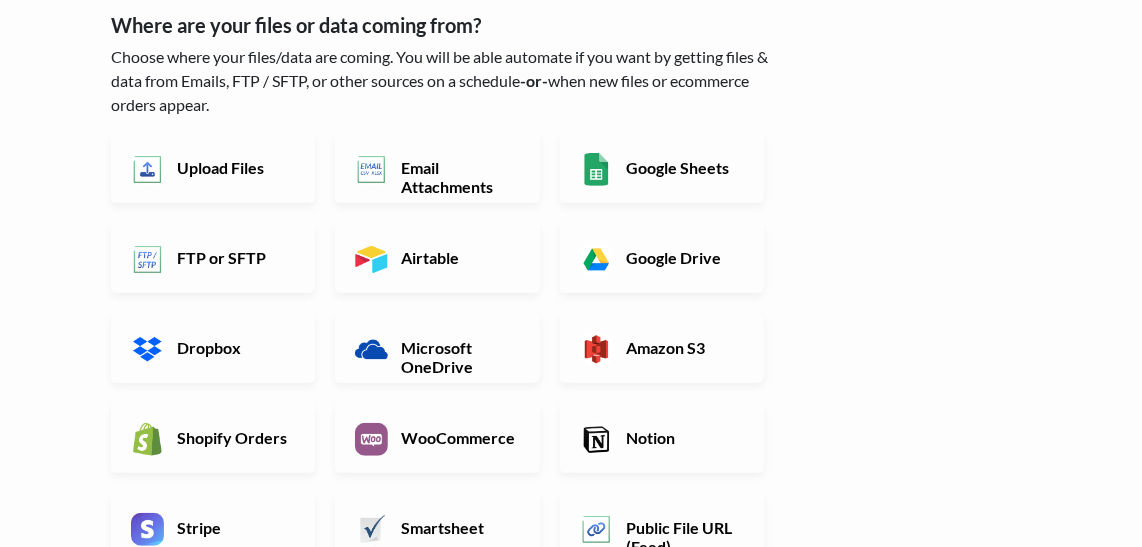 scroll, scrollTop: 90, scrollLeft: 0, axis: vertical 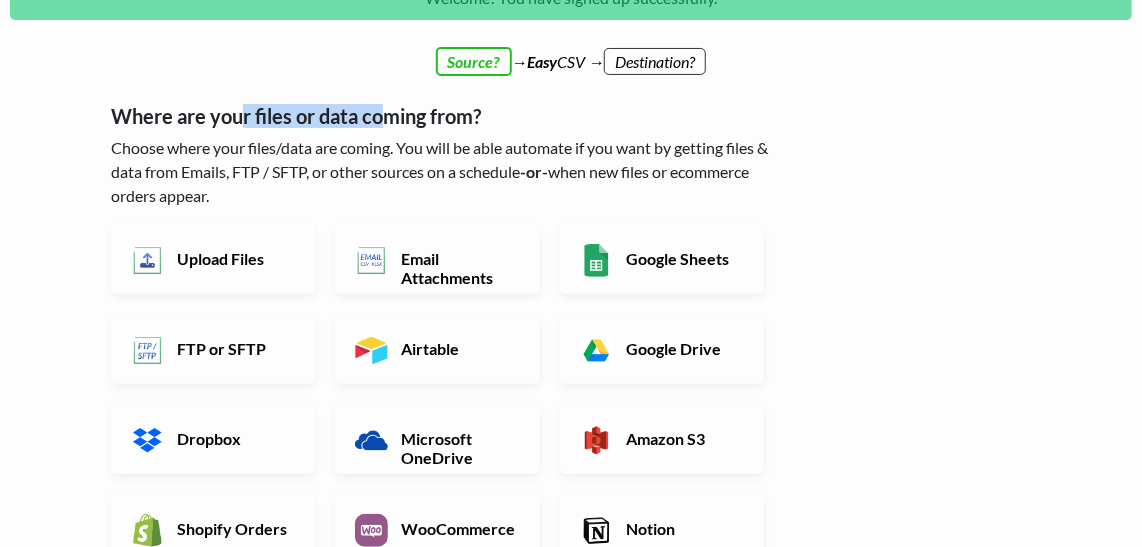 drag, startPoint x: 279, startPoint y: 129, endPoint x: 456, endPoint y: 117, distance: 177.40631 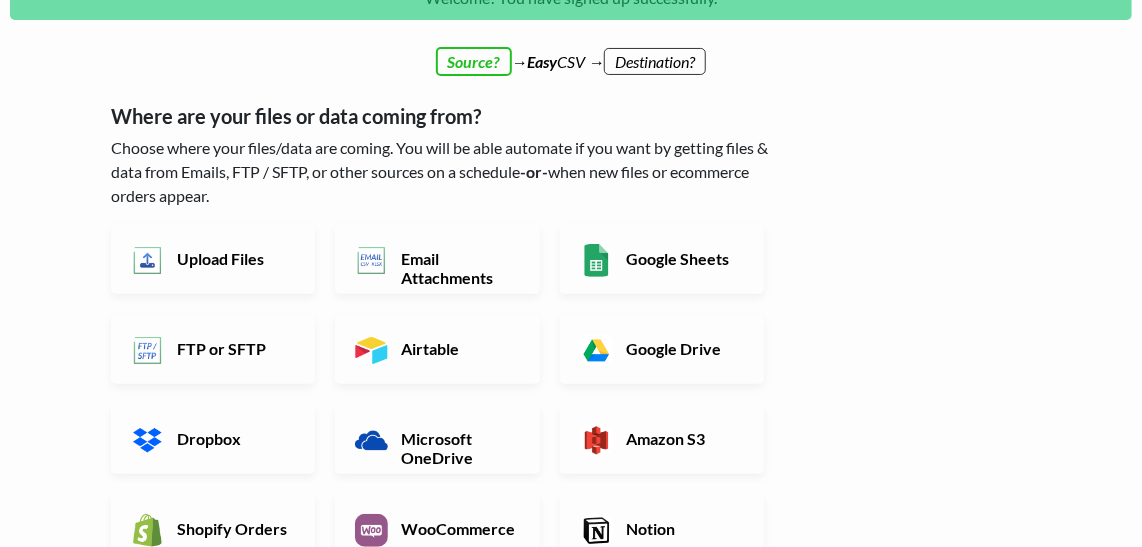 drag, startPoint x: 456, startPoint y: 117, endPoint x: 281, endPoint y: 166, distance: 181.73058 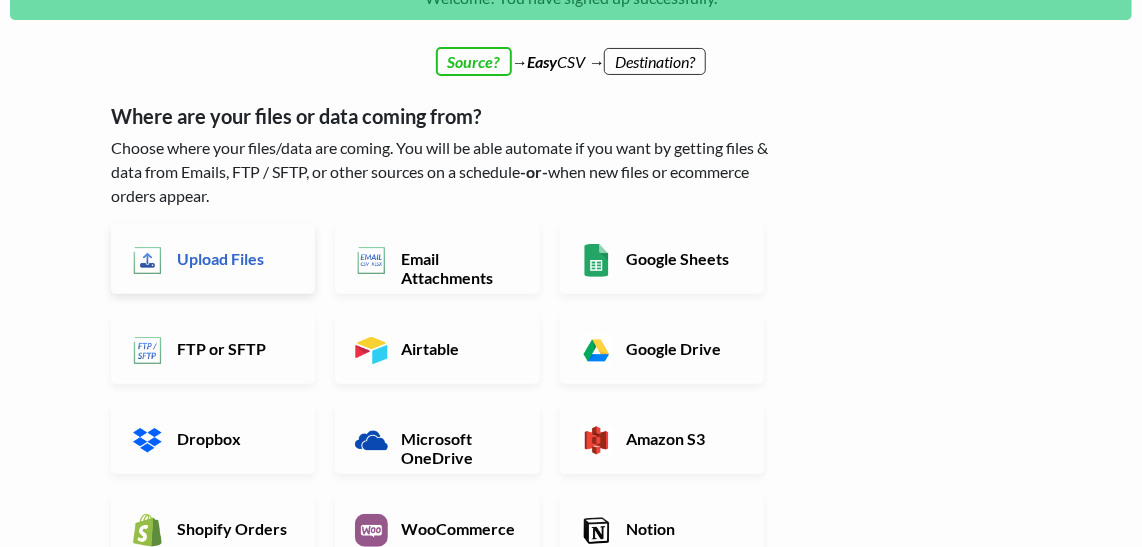 click on "Upload Files" at bounding box center [233, 258] 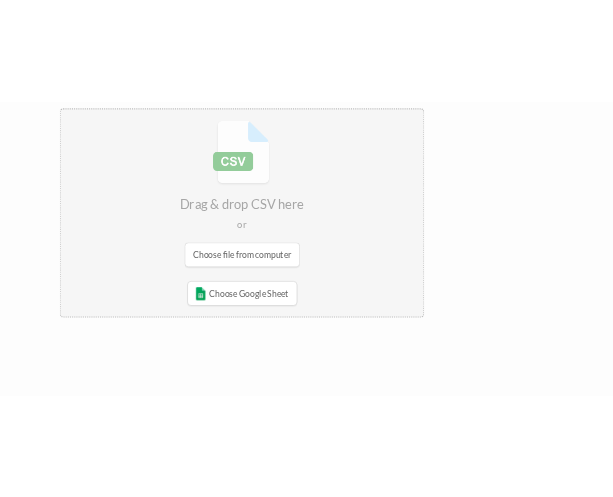 scroll, scrollTop: 363, scrollLeft: 0, axis: vertical 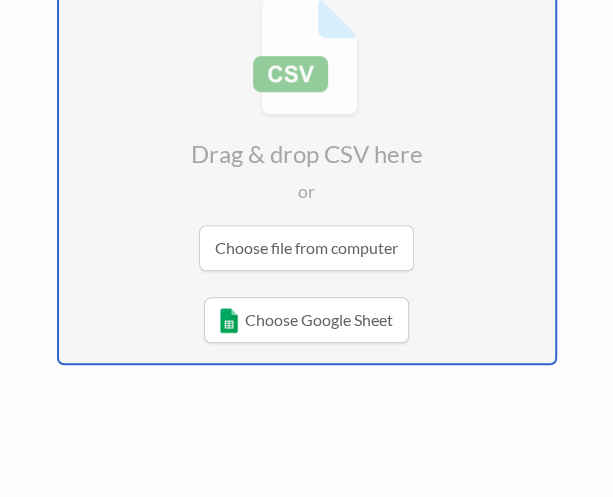type on "C:\fakepath\Internal List.xlsx" 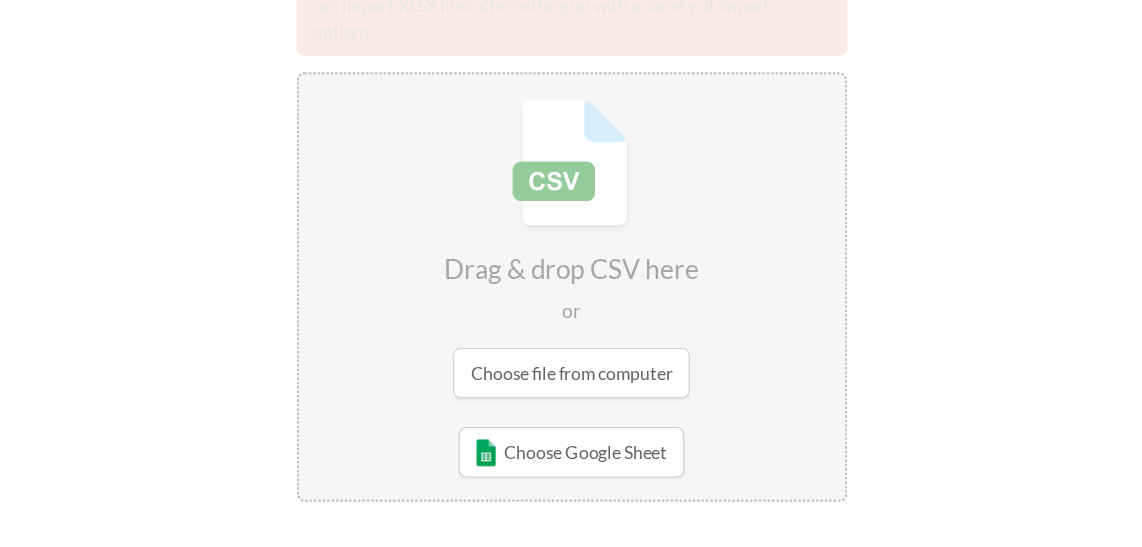 scroll, scrollTop: 293, scrollLeft: 0, axis: vertical 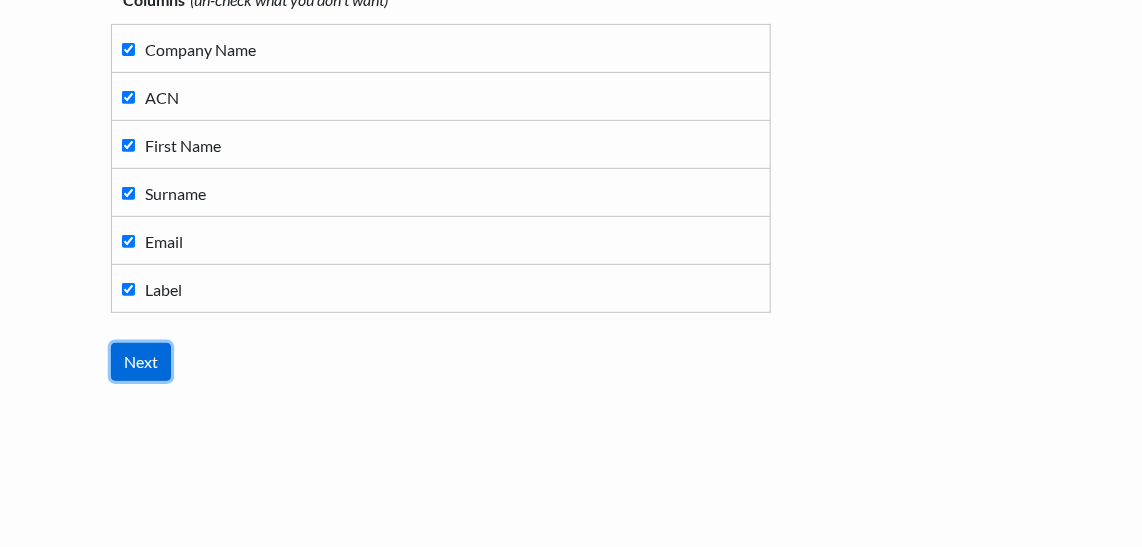 click on "Next" at bounding box center [141, 362] 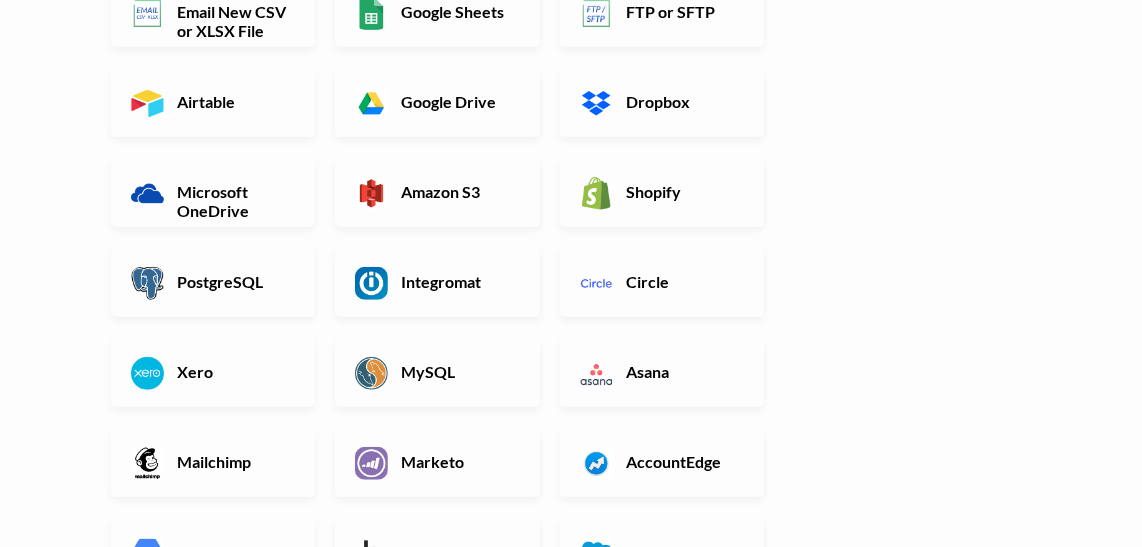 scroll, scrollTop: 0, scrollLeft: 0, axis: both 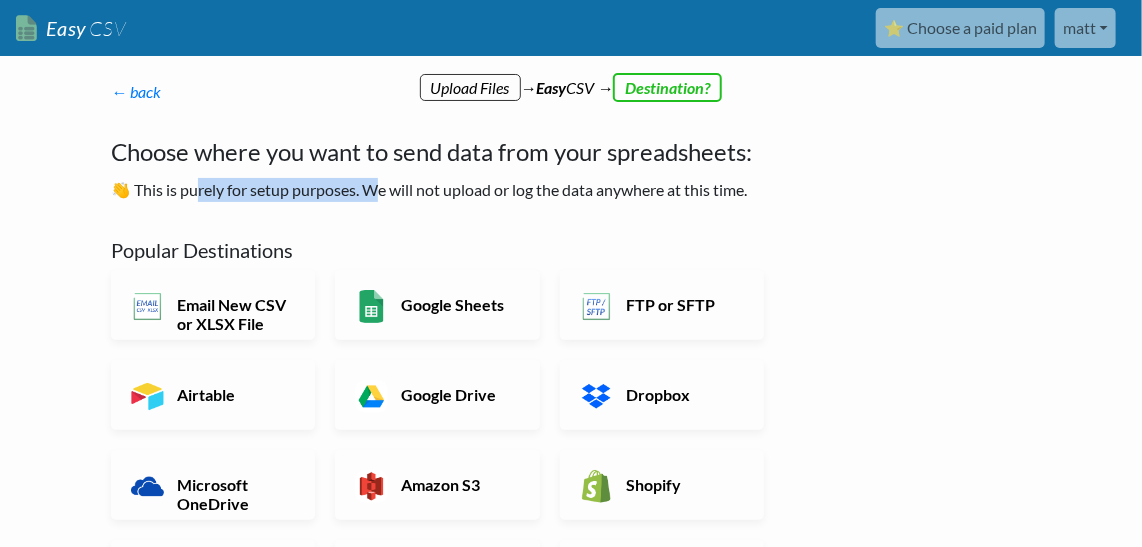 drag, startPoint x: 253, startPoint y: 261, endPoint x: 450, endPoint y: 258, distance: 197.02284 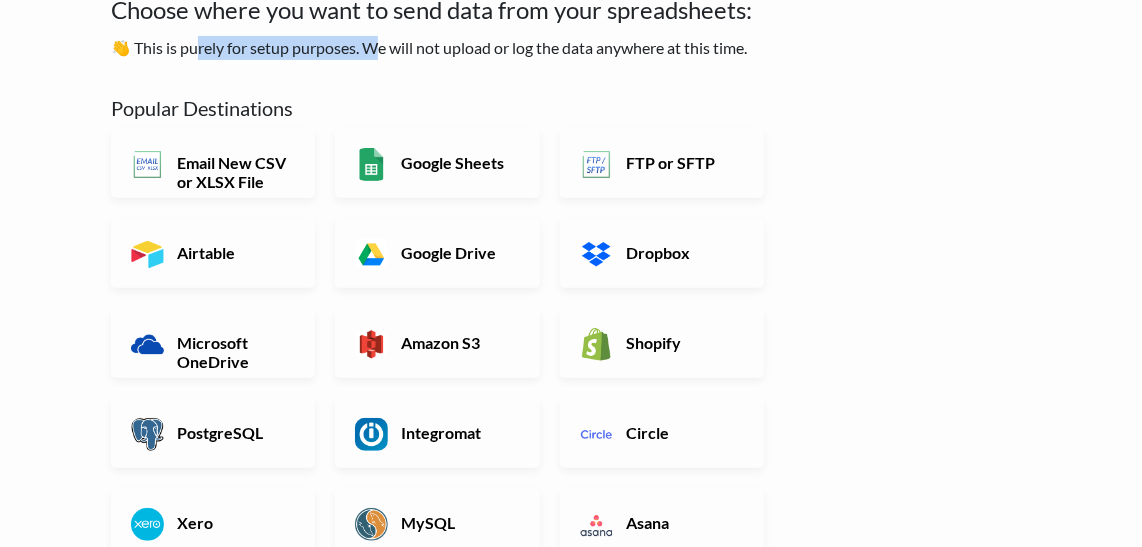 scroll, scrollTop: 181, scrollLeft: 0, axis: vertical 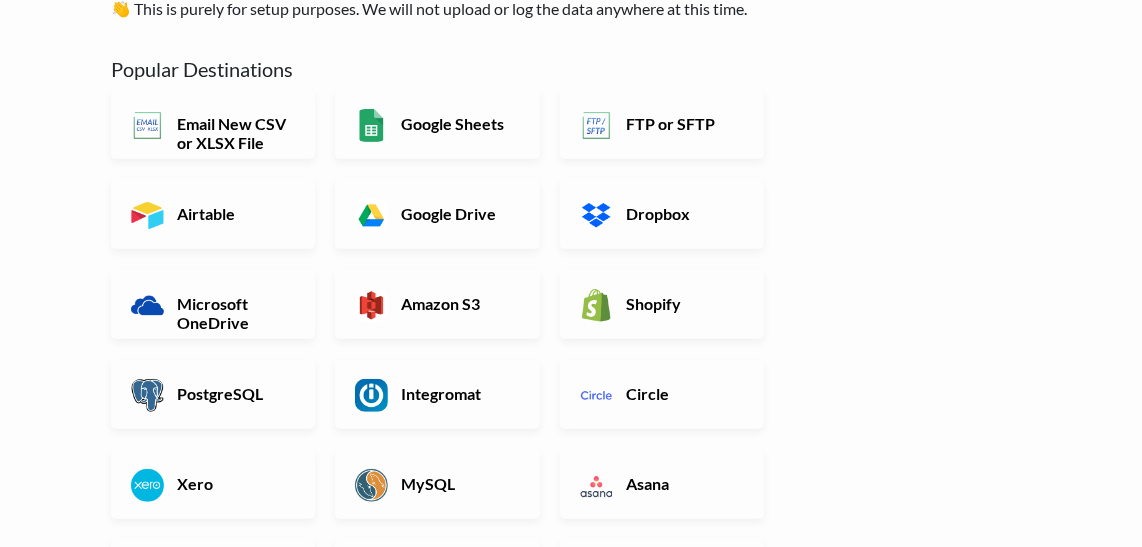 click on "← back   Thanks for signing up! Set up your Import Flow and Upload Page in 1 minute below :)
Where are your files or data coming from?
Choose where your files/data are coming. You will be able automate if you want by getting files & data from Emails, FTP / SFTP, or other sources on a schedule  -or-  when new files or ecommerce orders appear.
Upload Files
Email Attachments
Google Sheets
FTP or SFTP
Airtable
Google Drive
Dropbox
Microsoft OneDrive
Amazon S3" at bounding box center (451, 474) 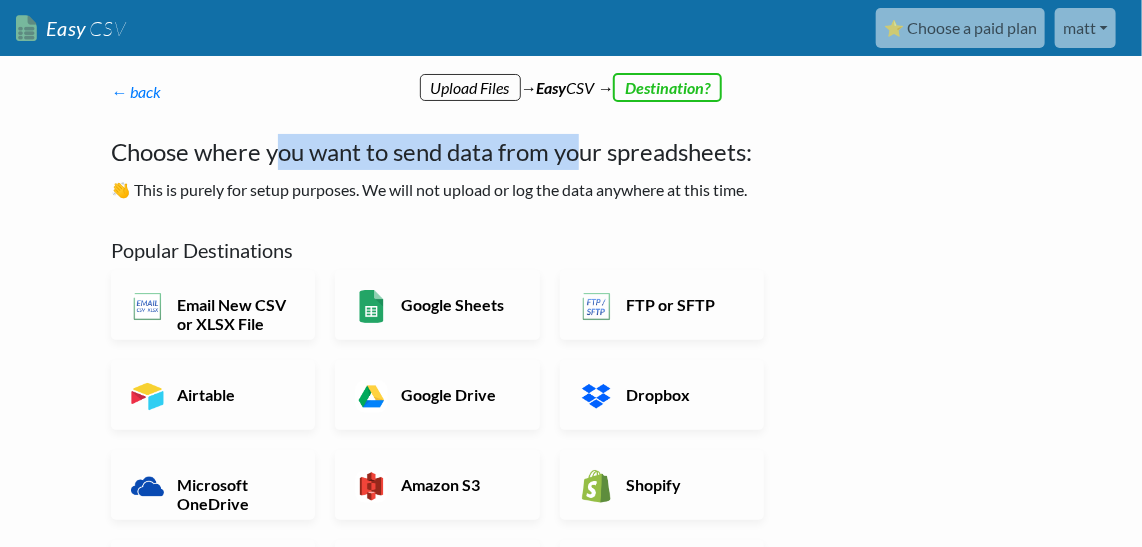 drag, startPoint x: 321, startPoint y: 167, endPoint x: 696, endPoint y: 158, distance: 375.10797 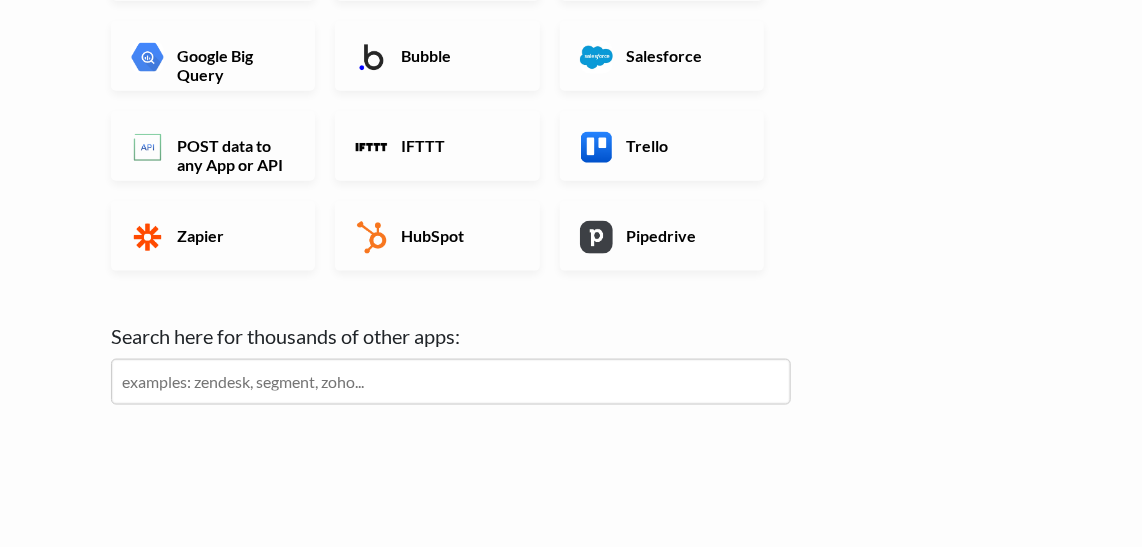 scroll, scrollTop: 818, scrollLeft: 0, axis: vertical 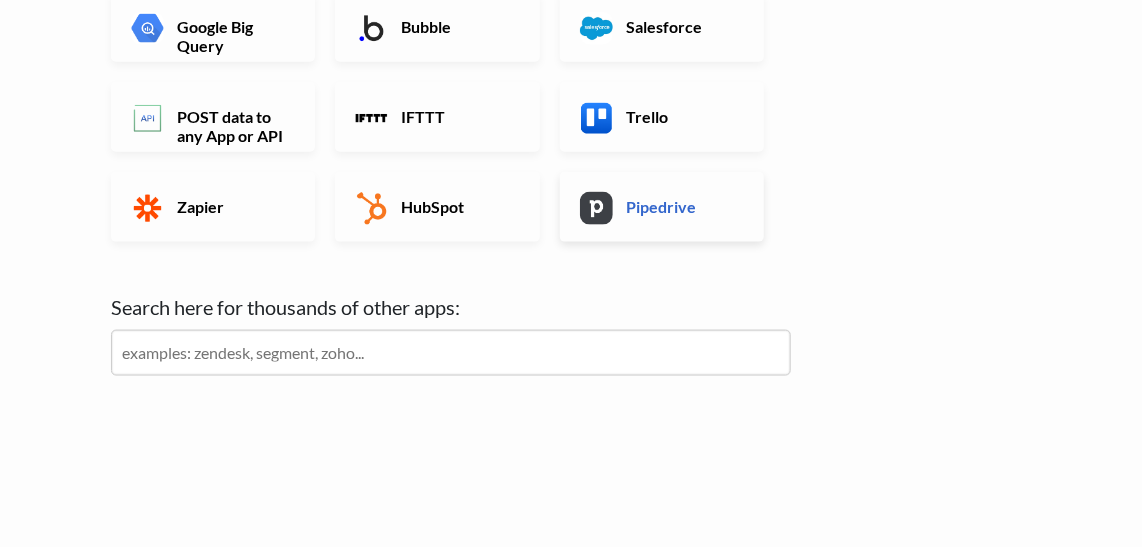 click on "Pipedrive" at bounding box center (682, 206) 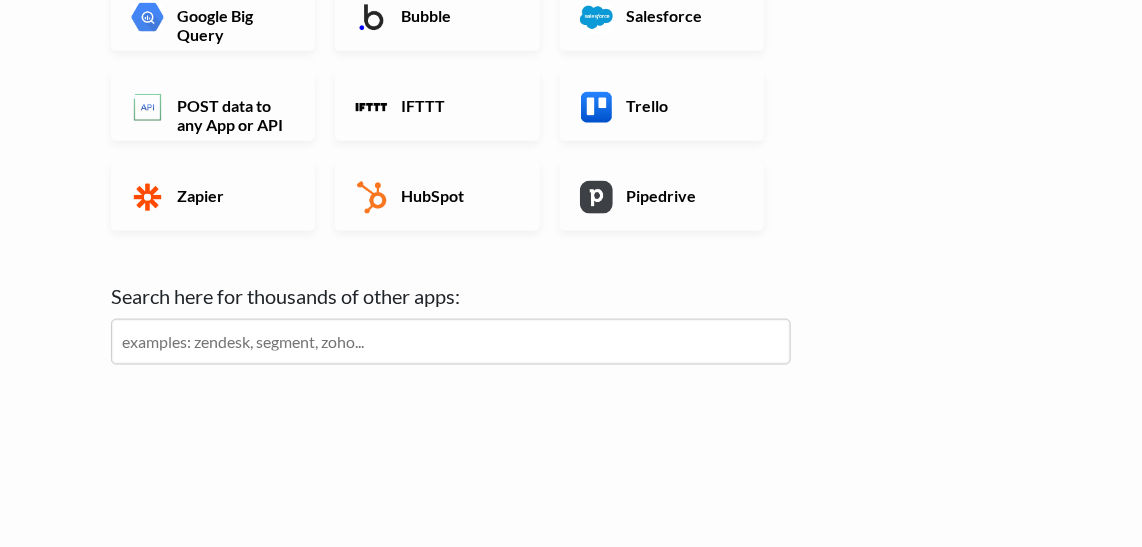 scroll, scrollTop: 999, scrollLeft: 0, axis: vertical 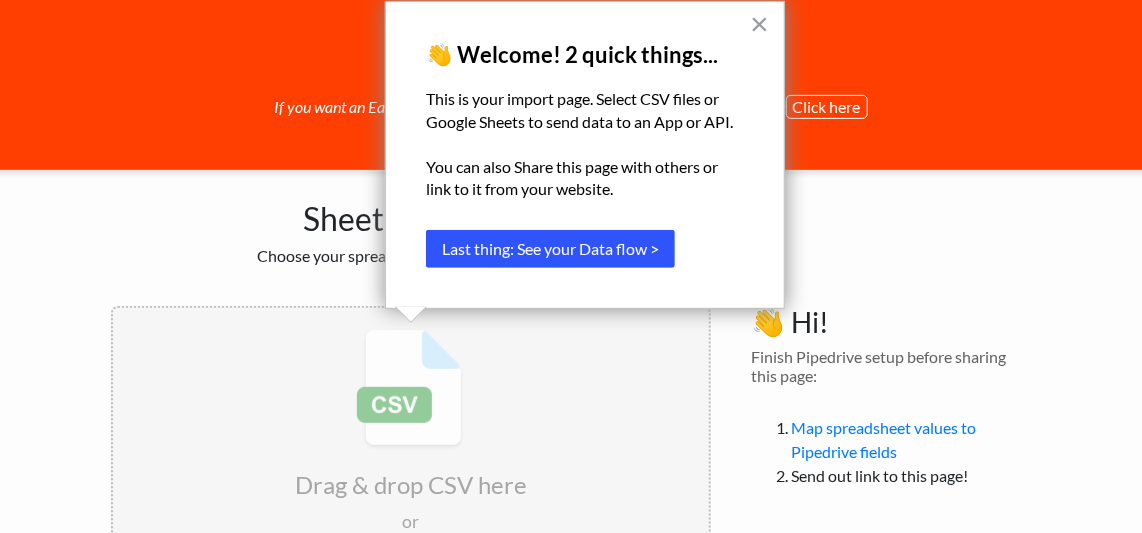 click on "Last thing: See your Data flow >" at bounding box center (550, 249) 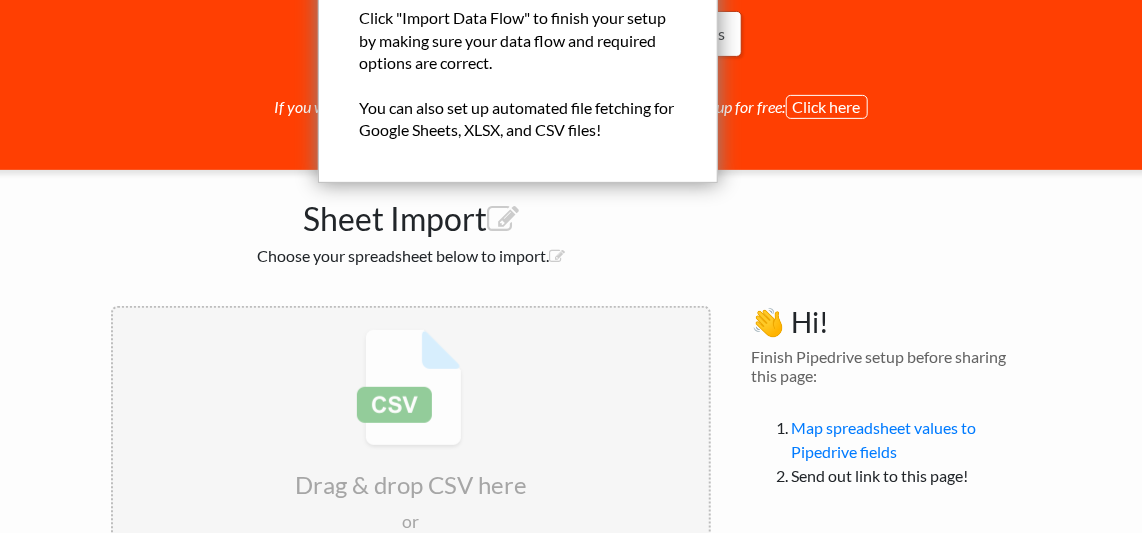 scroll, scrollTop: 0, scrollLeft: 0, axis: both 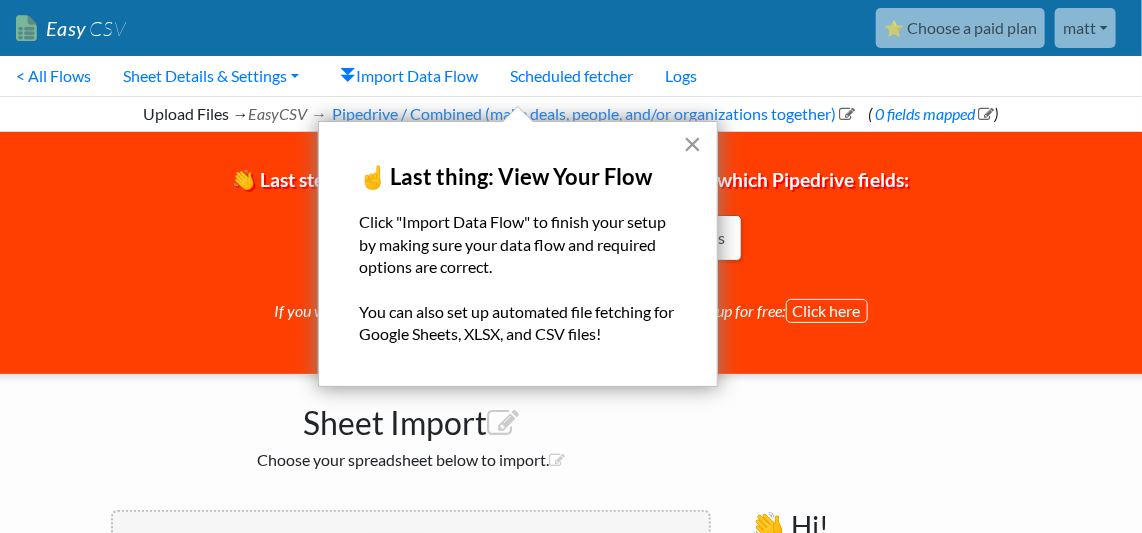 click on "×" at bounding box center [692, 144] 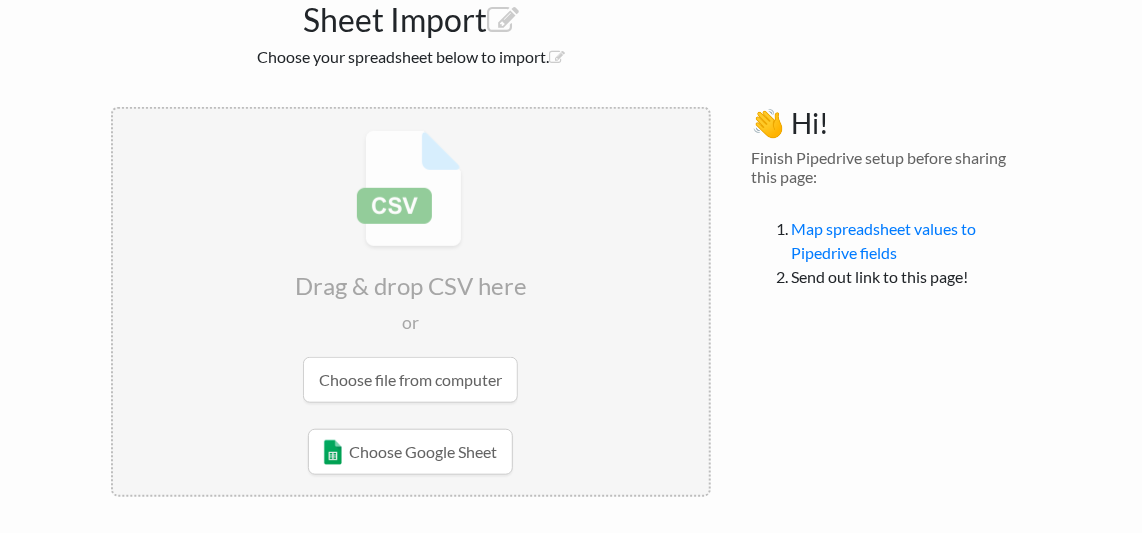 scroll, scrollTop: 454, scrollLeft: 0, axis: vertical 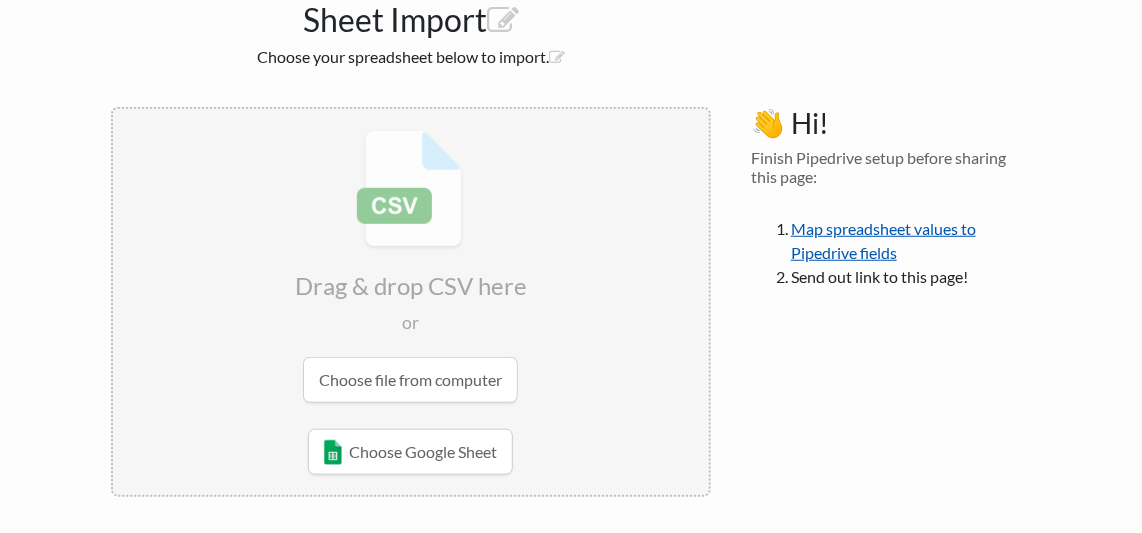 click on "Map spreadsheet values to Pipedrive fields" at bounding box center [883, 240] 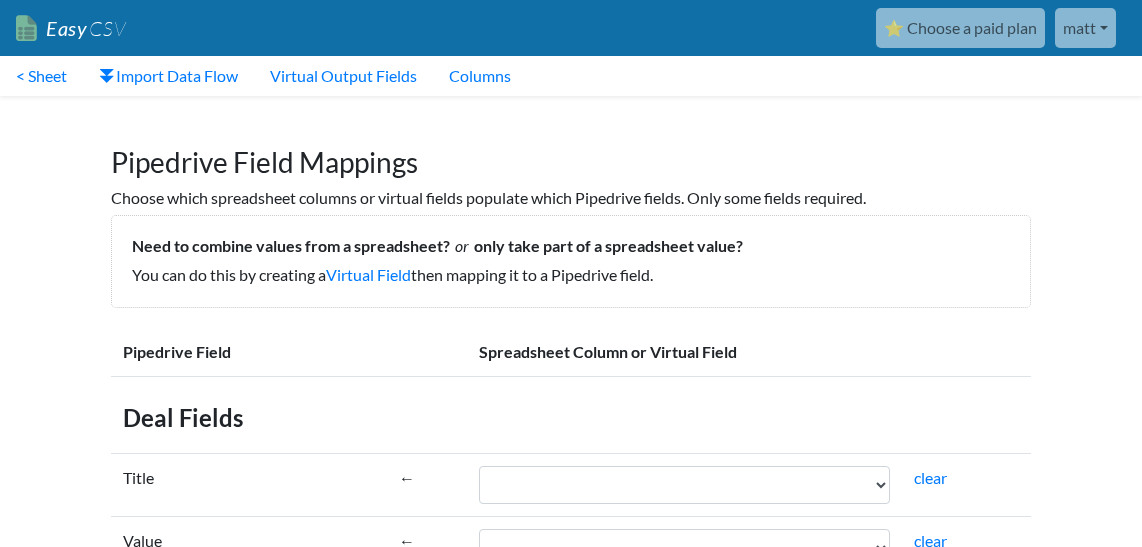 scroll, scrollTop: 0, scrollLeft: 0, axis: both 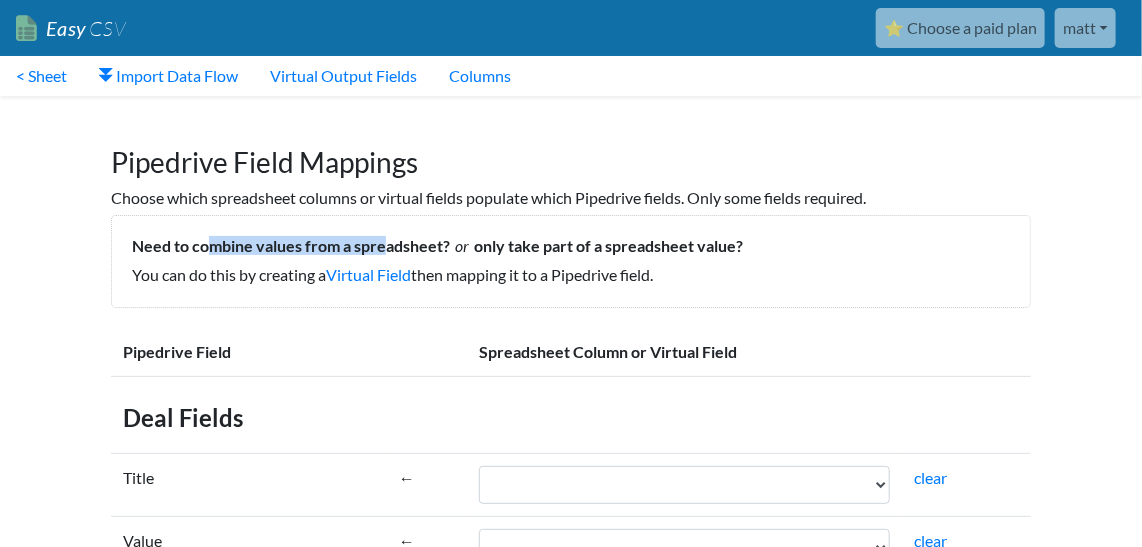 drag, startPoint x: 232, startPoint y: 297, endPoint x: 446, endPoint y: 286, distance: 214.28252 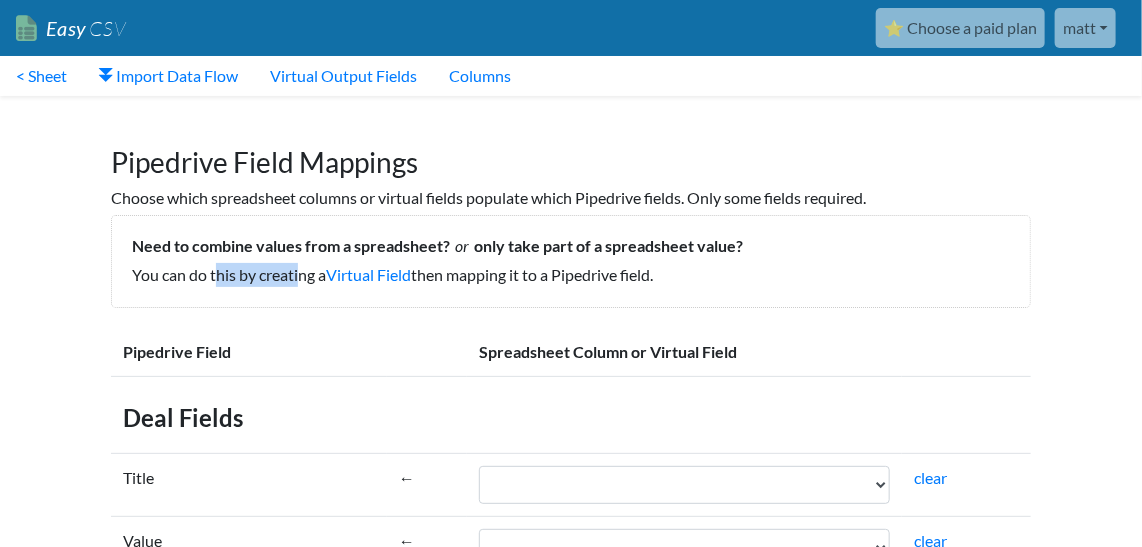 drag, startPoint x: 241, startPoint y: 332, endPoint x: 344, endPoint y: 332, distance: 103 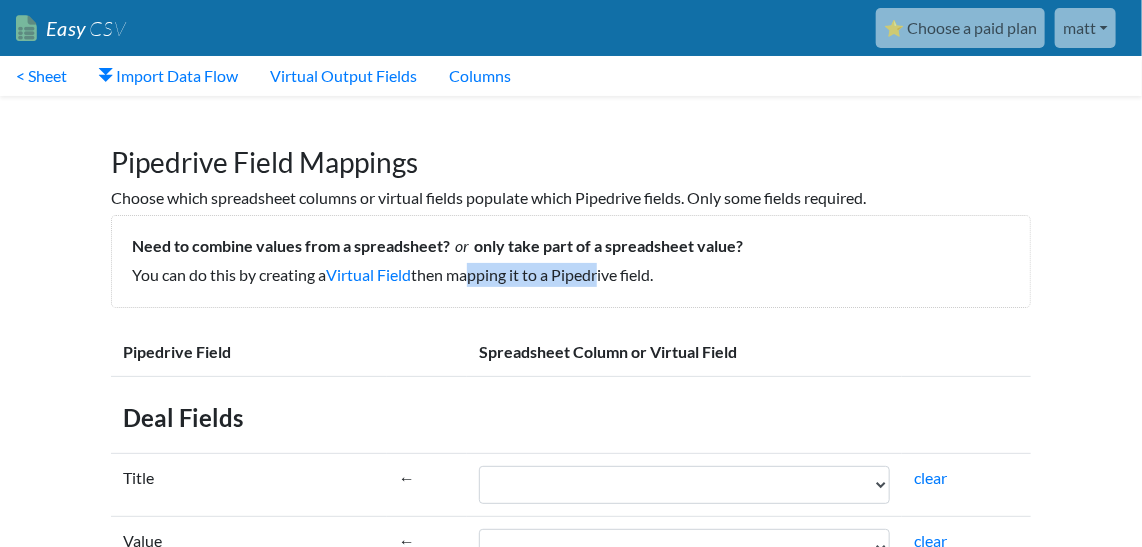 drag, startPoint x: 344, startPoint y: 332, endPoint x: 719, endPoint y: 316, distance: 375.3412 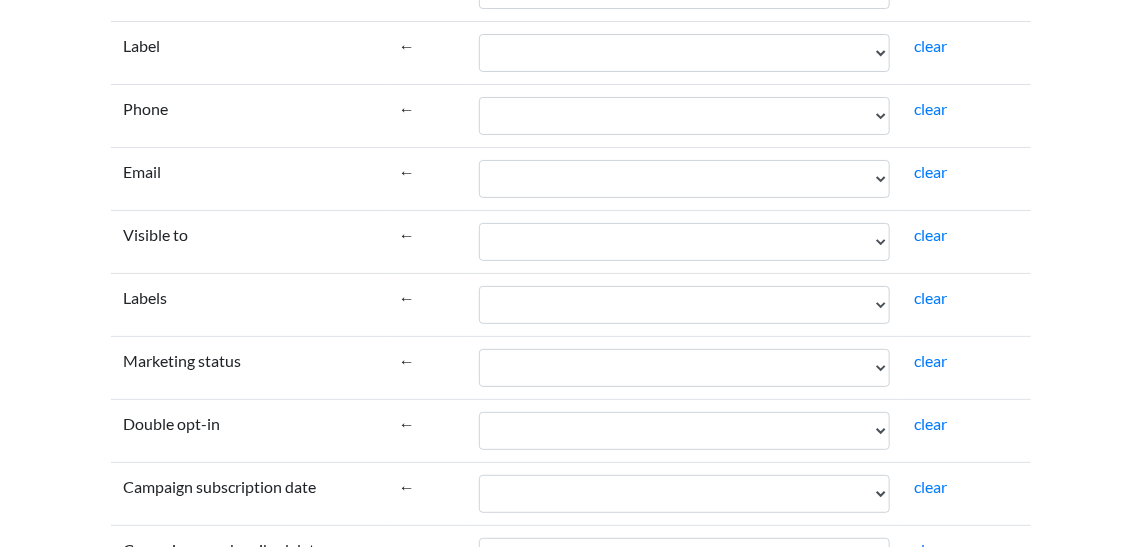 scroll, scrollTop: 3090, scrollLeft: 0, axis: vertical 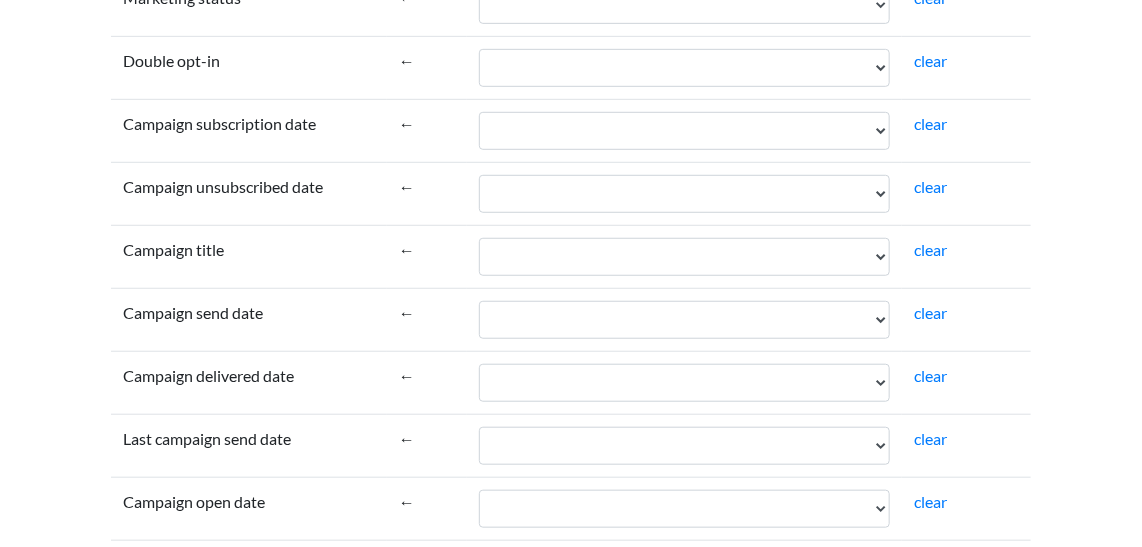 click on "Company Name
ACN
First Name
Surname
Email
Label" at bounding box center (684, -373) 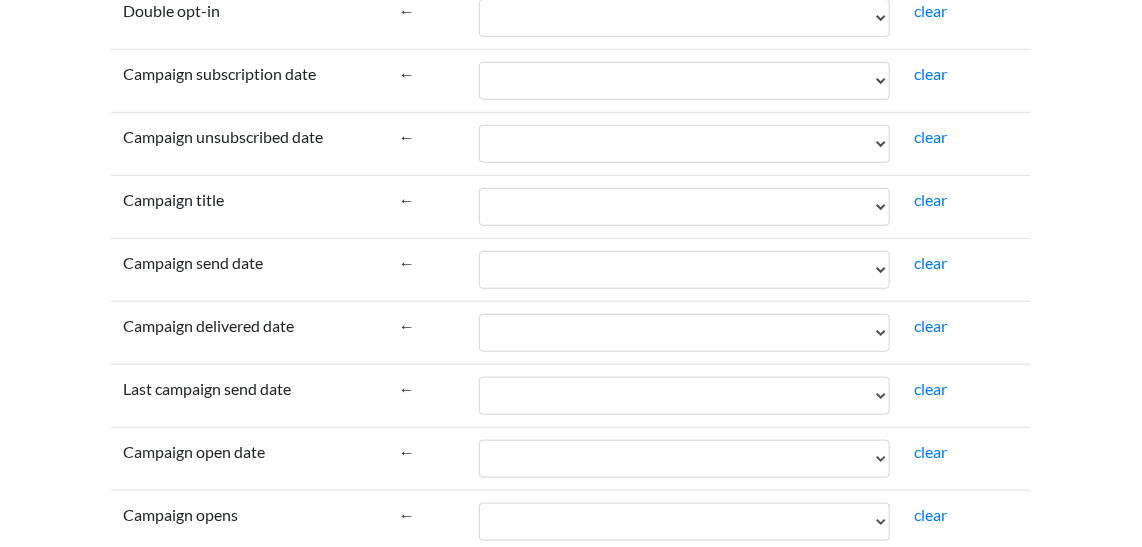 scroll, scrollTop: 3181, scrollLeft: 0, axis: vertical 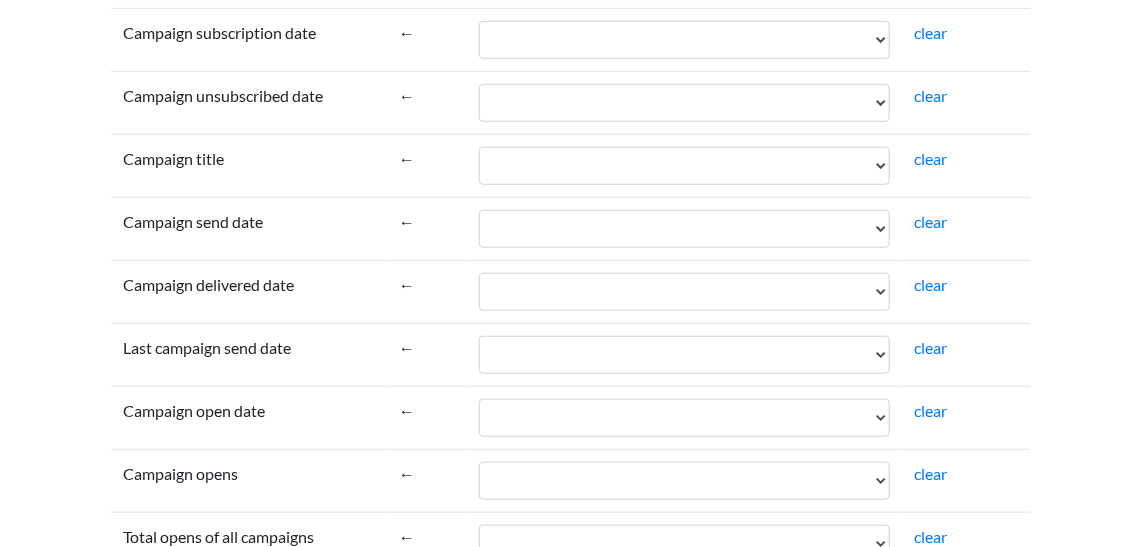 click on "Company Name
ACN
First Name
Surname
Email
Label" at bounding box center [684, -401] 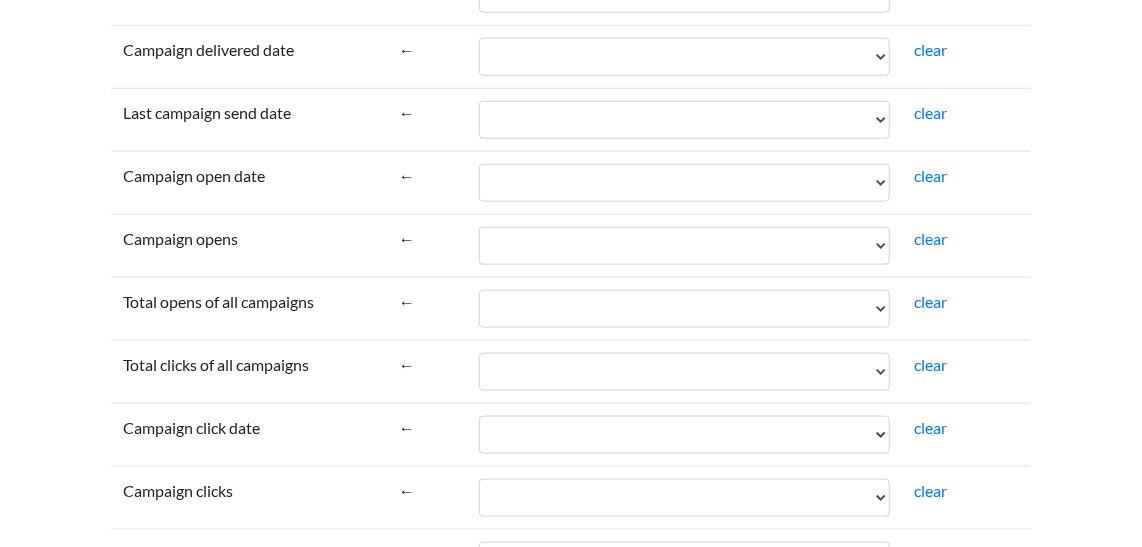 scroll, scrollTop: 3454, scrollLeft: 0, axis: vertical 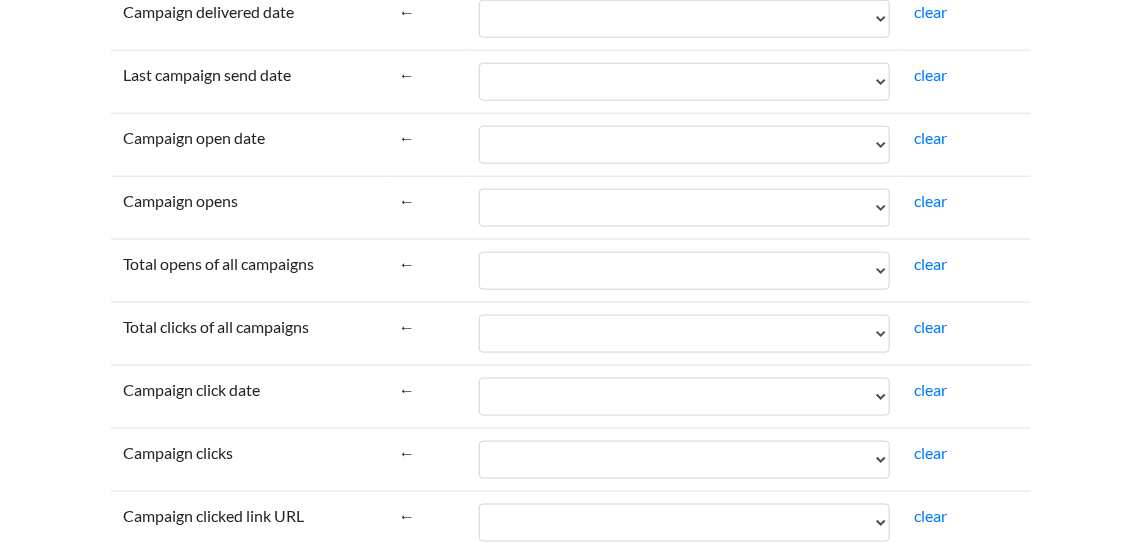 click on "Company Name
ACN
First Name
Surname
Email
Label" at bounding box center (684, -359) 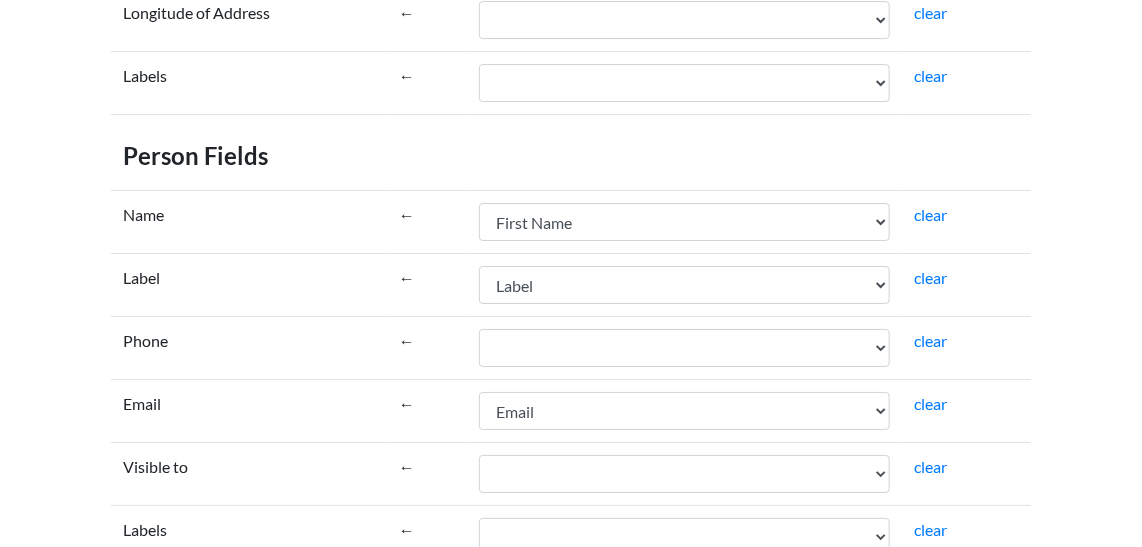 scroll, scrollTop: 2454, scrollLeft: 0, axis: vertical 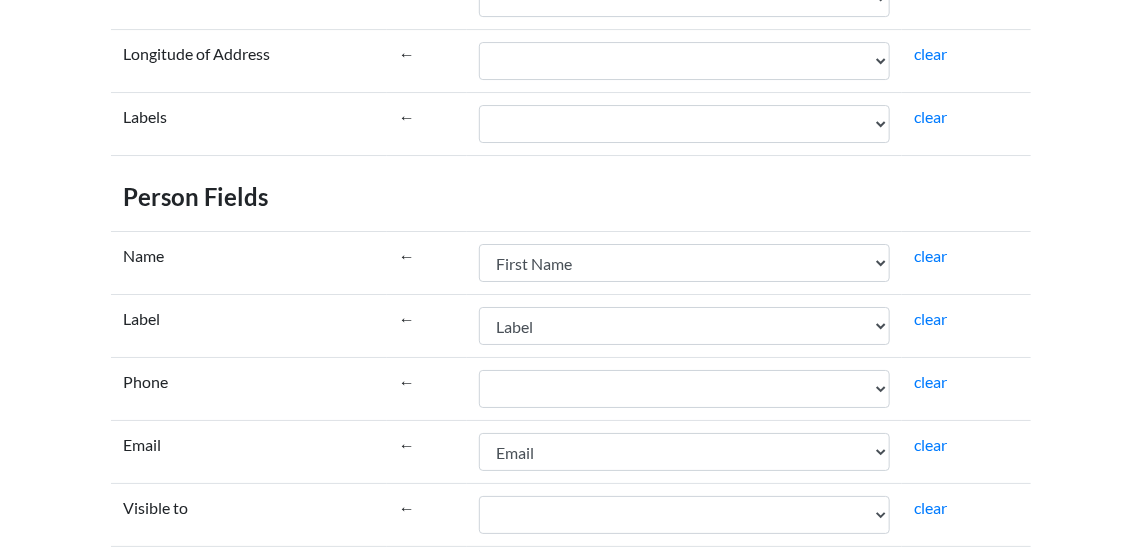 click on "Company Name
ACN
First Name
Surname
Email
Label" at bounding box center [684, -317] 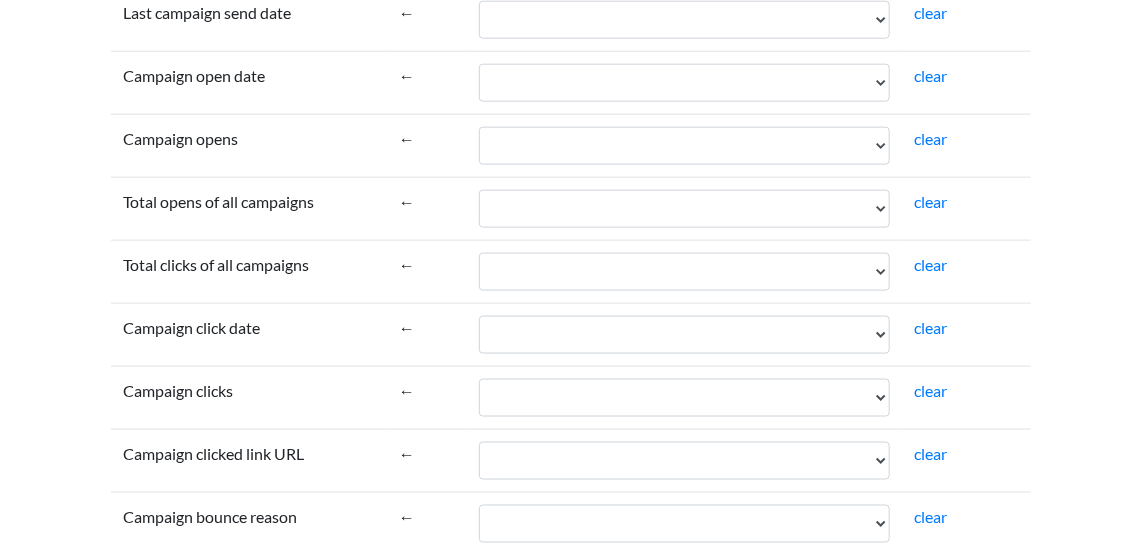 scroll, scrollTop: 3545, scrollLeft: 0, axis: vertical 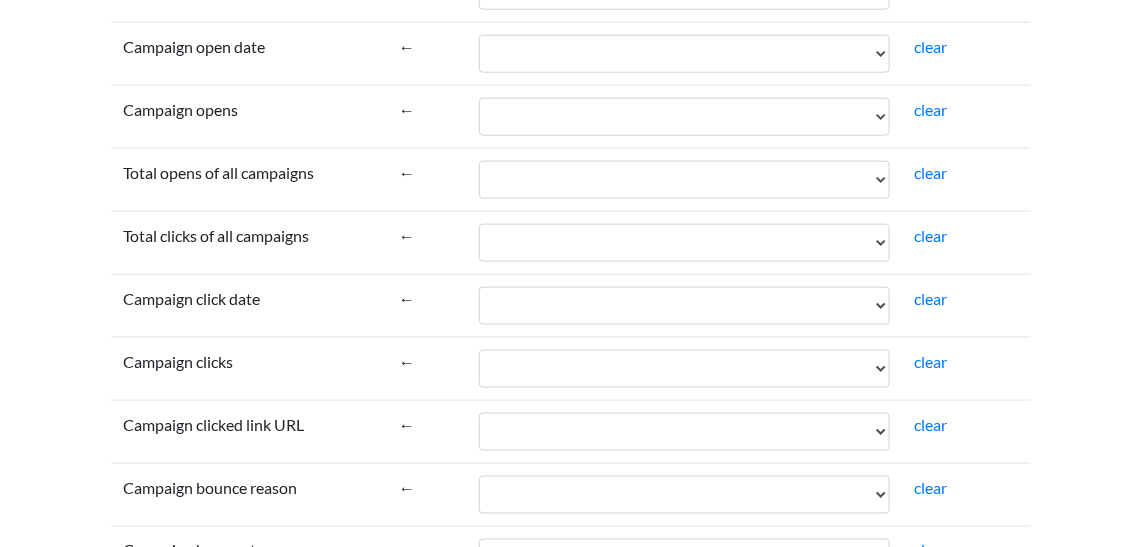 click on "Company Name
ACN
First Name
Surname
Email
Label" at bounding box center (684, -450) 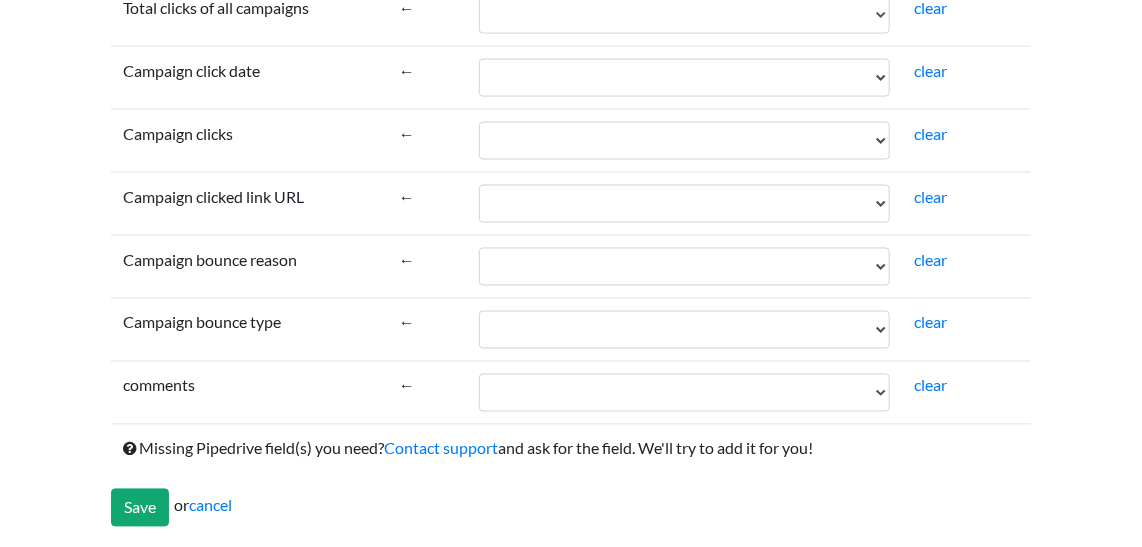 scroll, scrollTop: 4772, scrollLeft: 0, axis: vertical 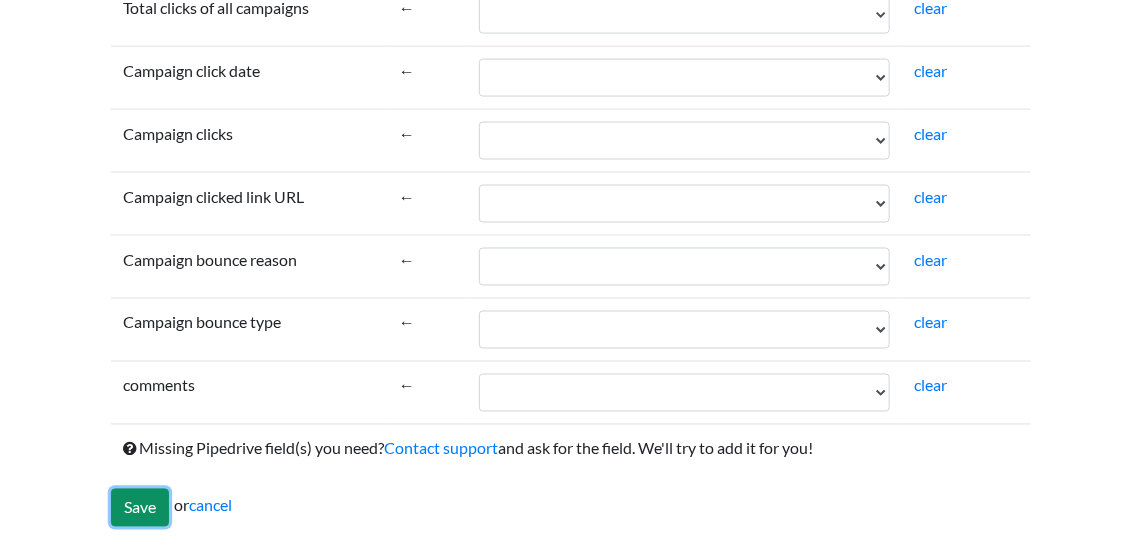 click on "Save" at bounding box center [140, 508] 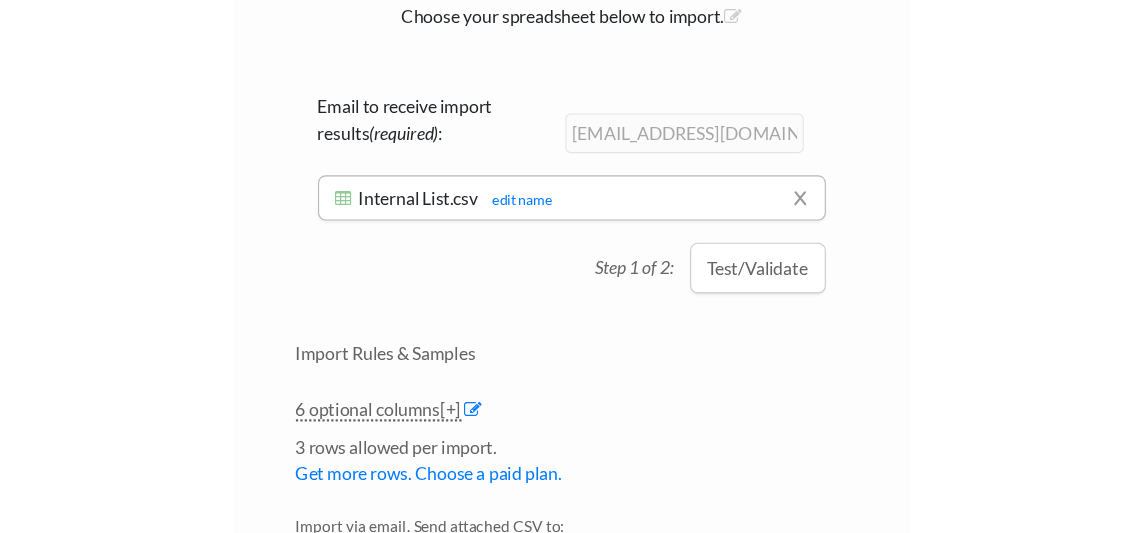scroll, scrollTop: 283, scrollLeft: 0, axis: vertical 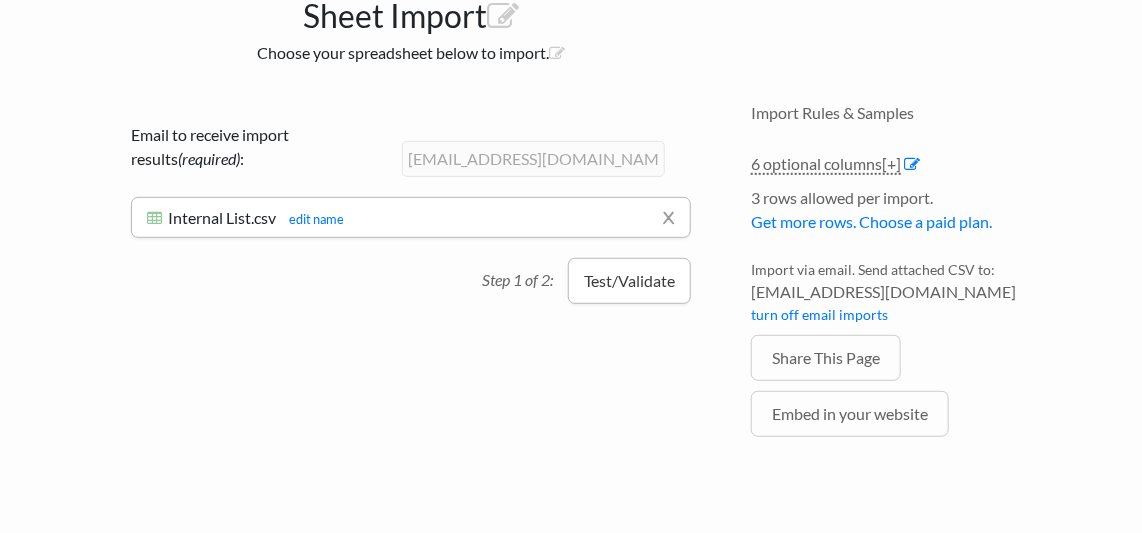 click on "Test/Validate" at bounding box center [629, 281] 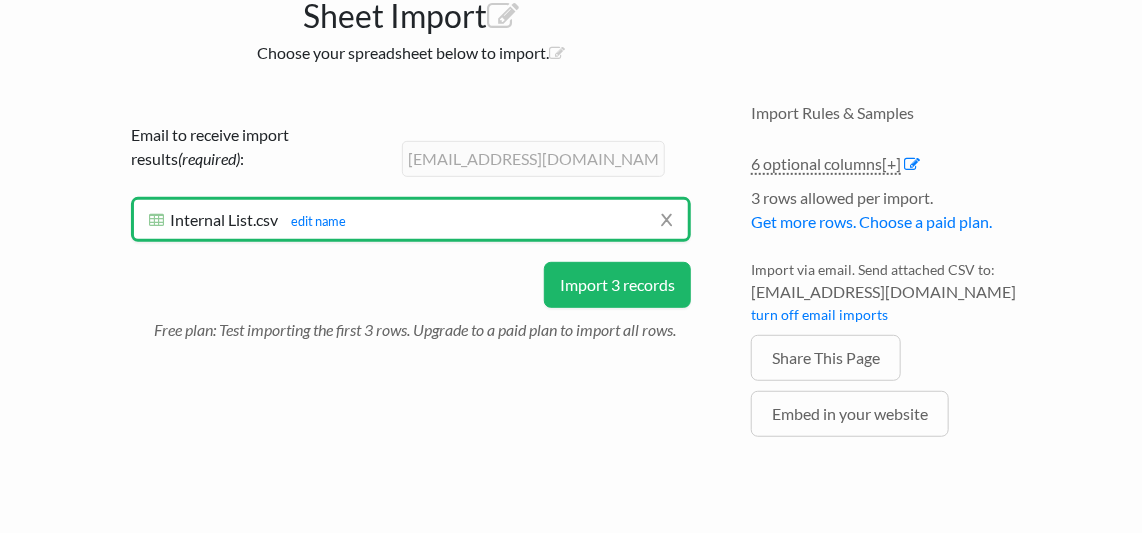 click on "Free plan: Test importing the first 3 rows. Upgrade to a paid plan to import all rows." at bounding box center (422, 325) 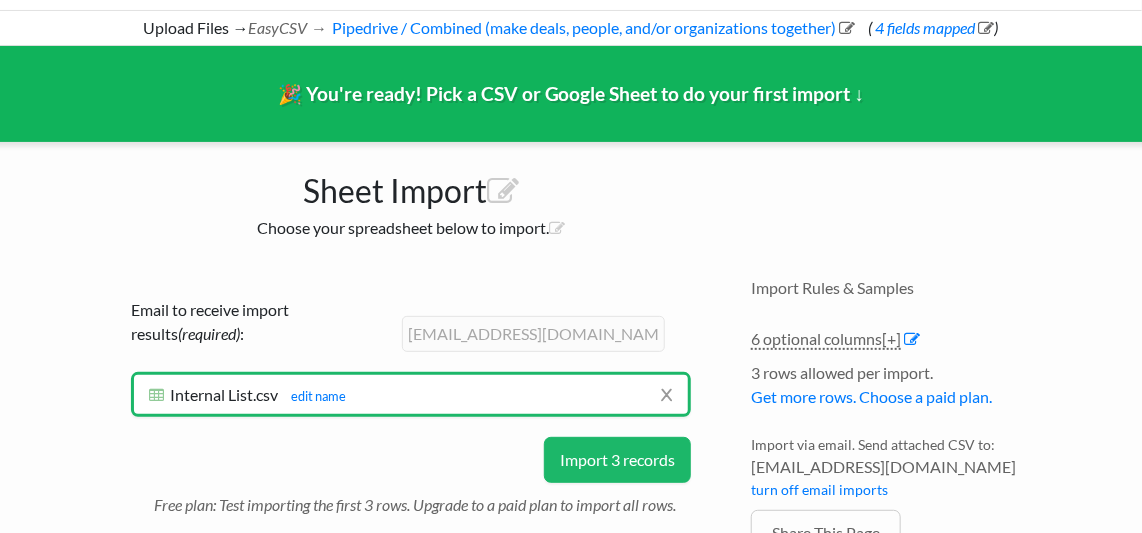 click on "Import 3 records" at bounding box center (617, 460) 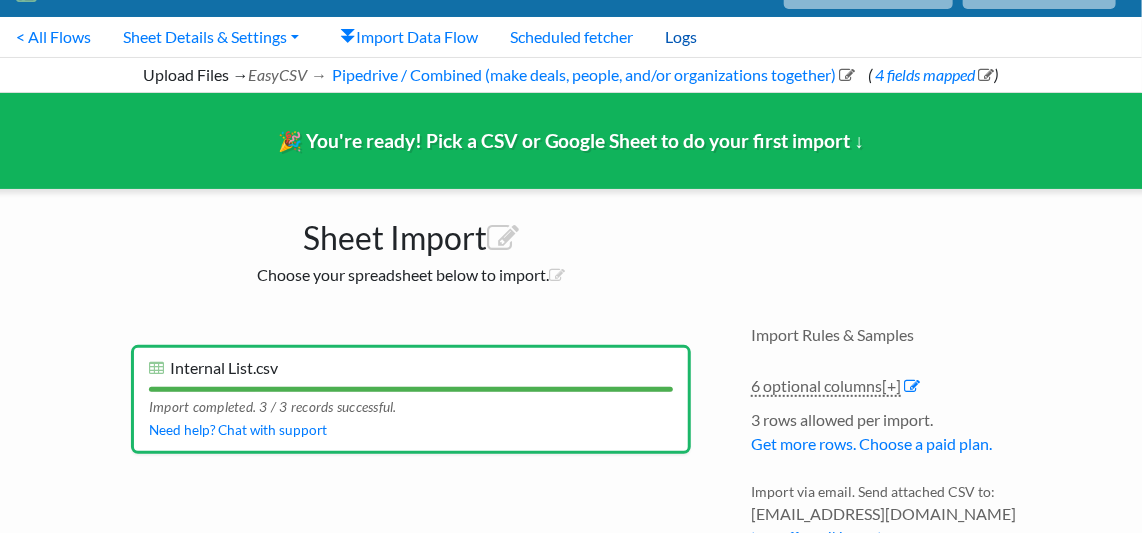 scroll, scrollTop: 0, scrollLeft: 0, axis: both 